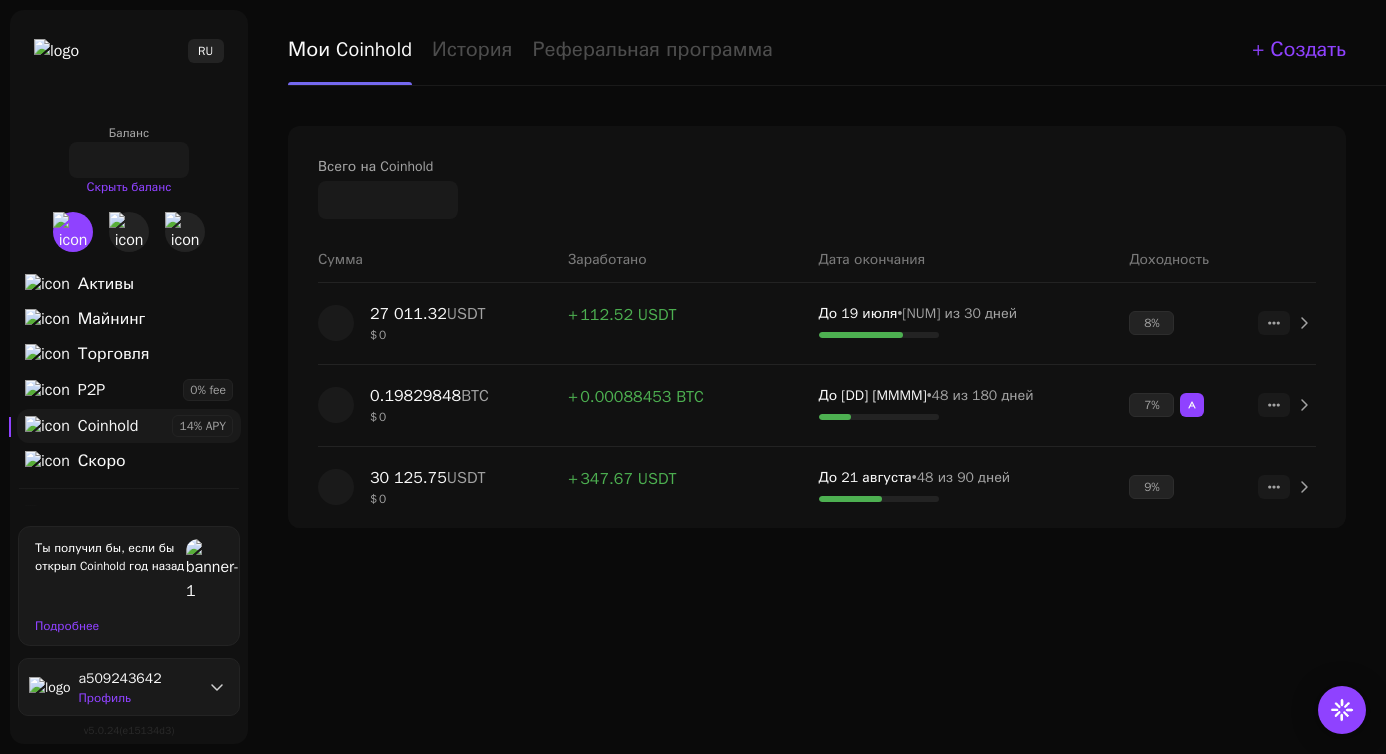 scroll, scrollTop: 0, scrollLeft: 0, axis: both 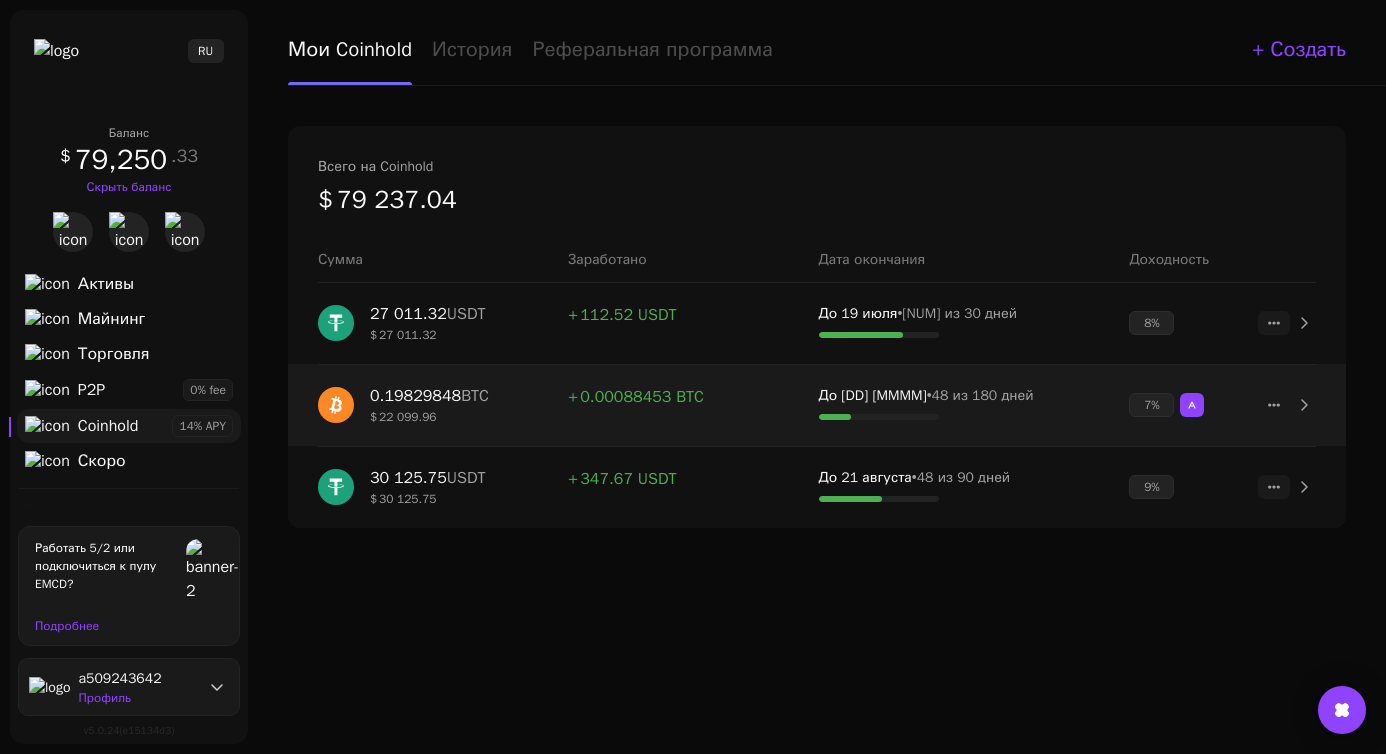 click on "0.19829848  BTC" at bounding box center [465, 314] 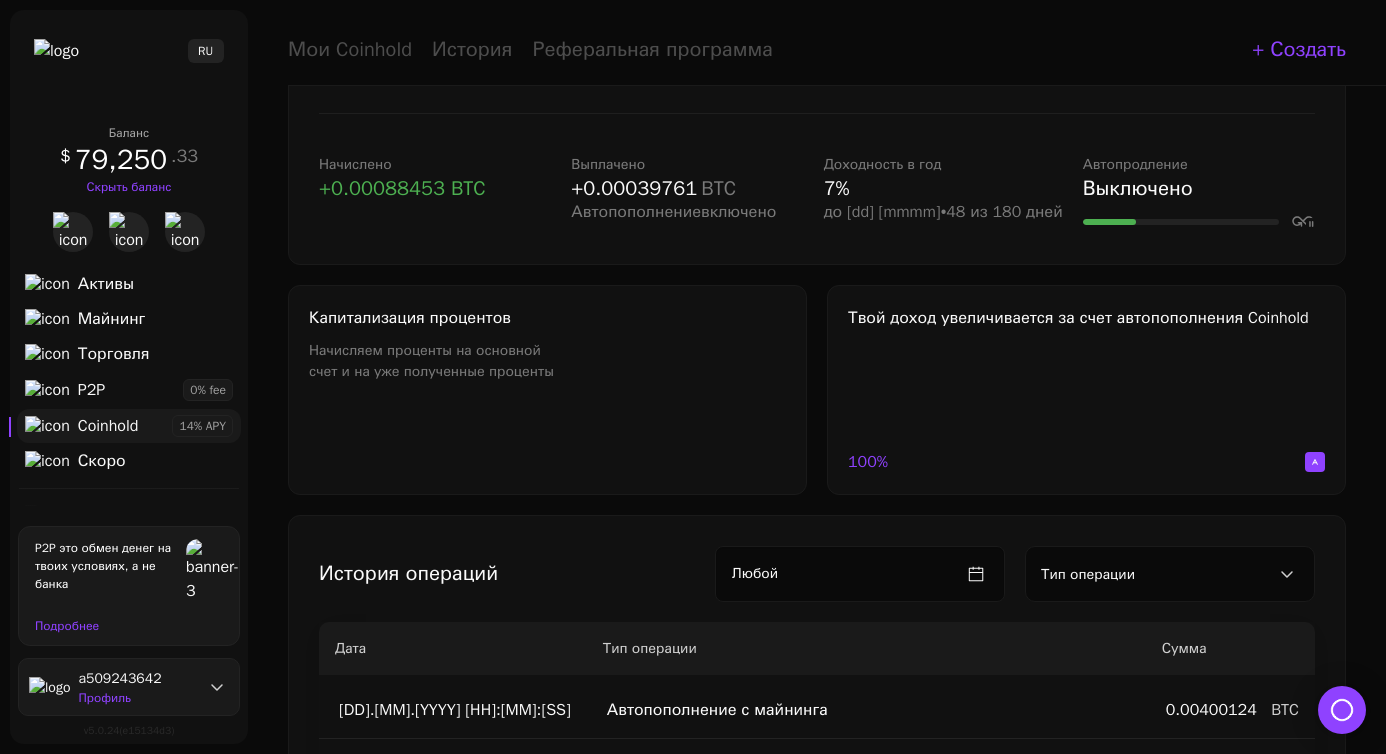 scroll, scrollTop: 0, scrollLeft: 0, axis: both 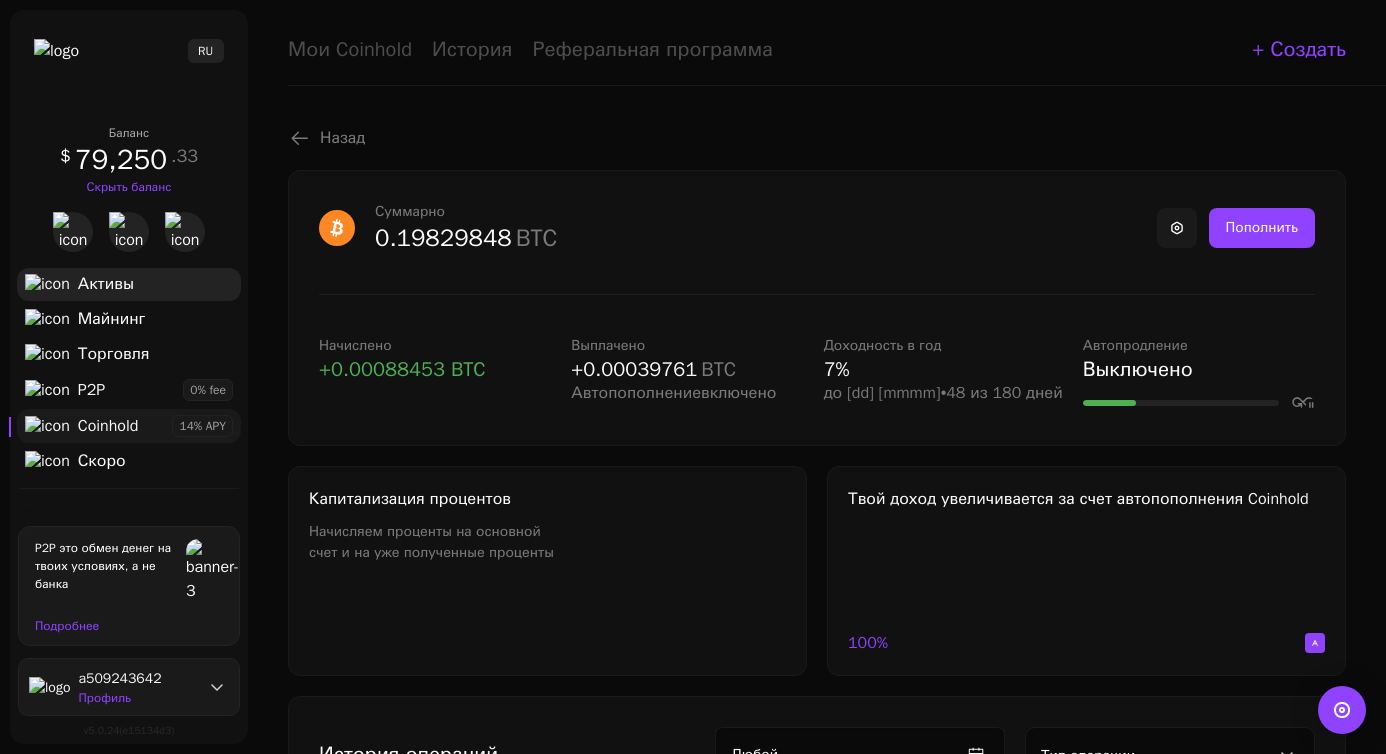 click on "Активы" at bounding box center [106, 284] 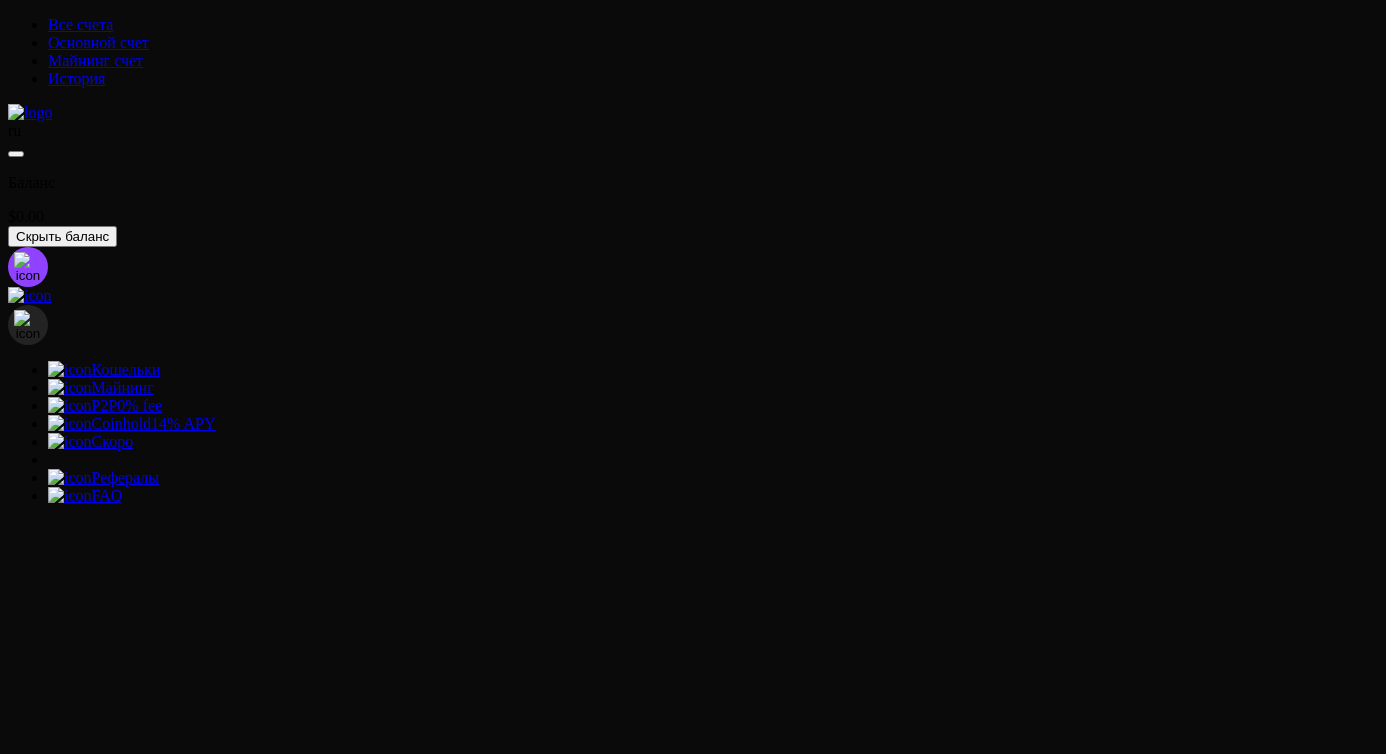 scroll, scrollTop: 0, scrollLeft: 0, axis: both 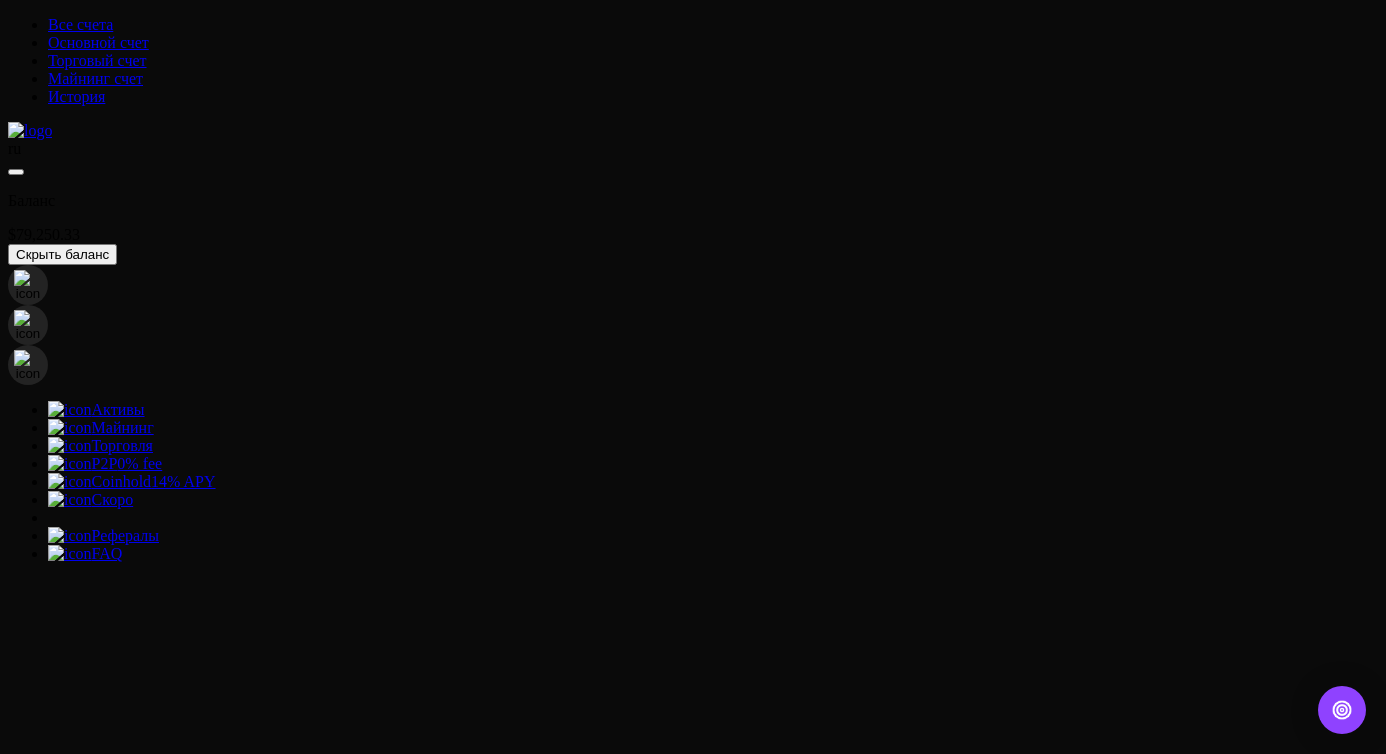click on "Coinhold" at bounding box center [122, 481] 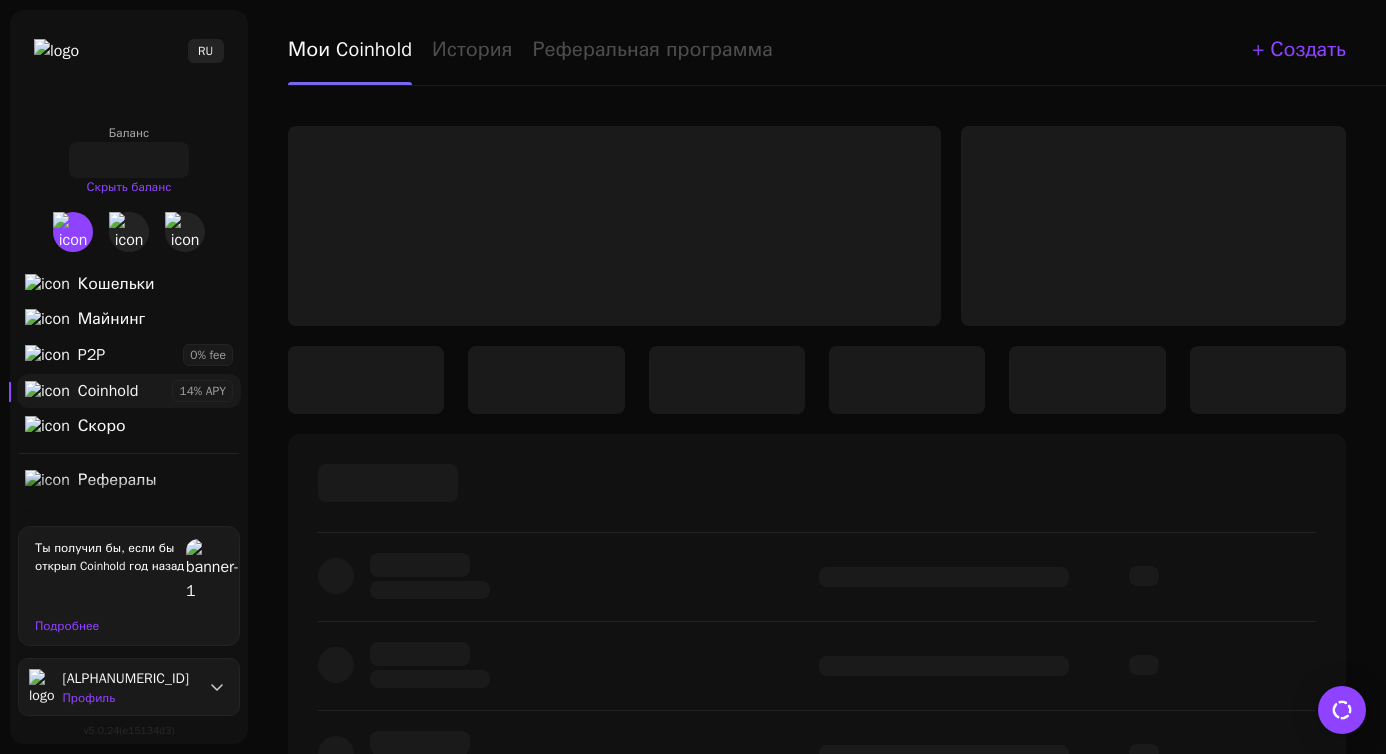 scroll, scrollTop: 0, scrollLeft: 0, axis: both 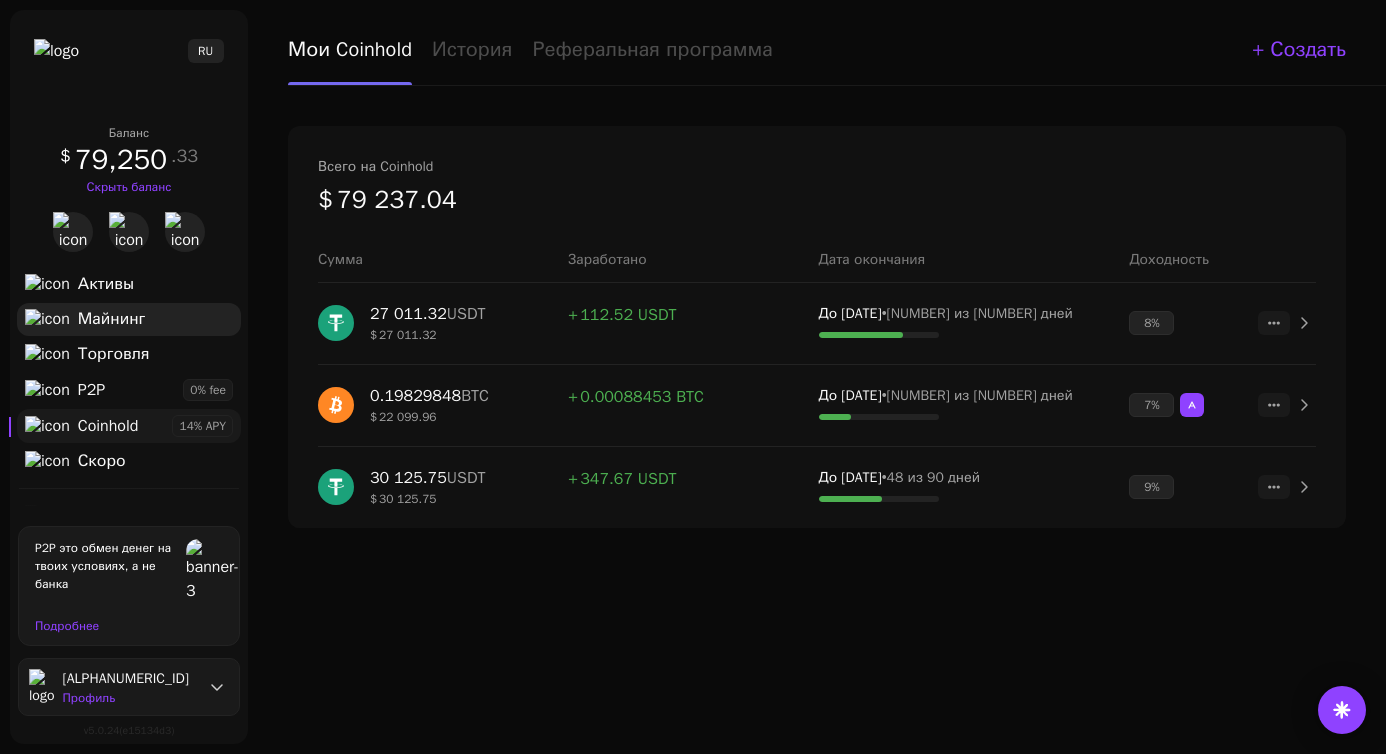 click on "Майнинг" at bounding box center (112, 319) 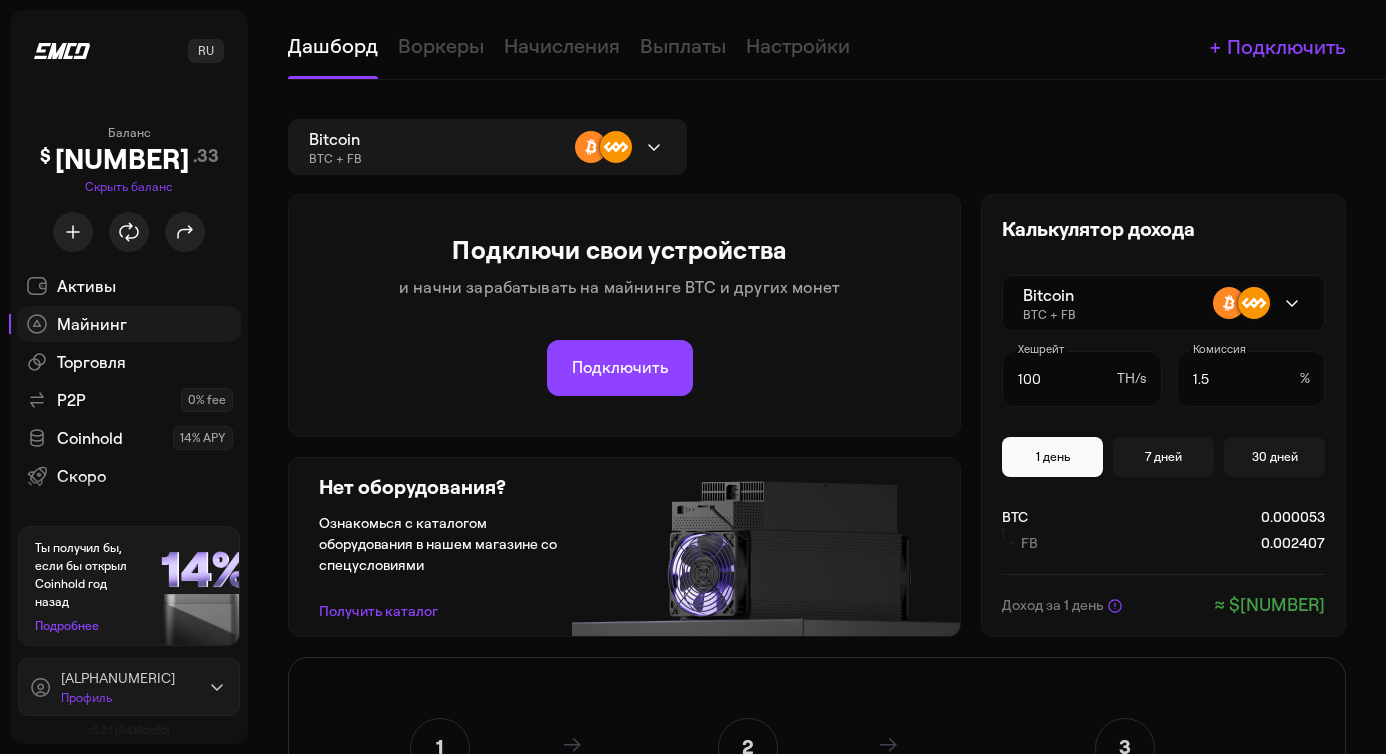 scroll, scrollTop: 0, scrollLeft: 0, axis: both 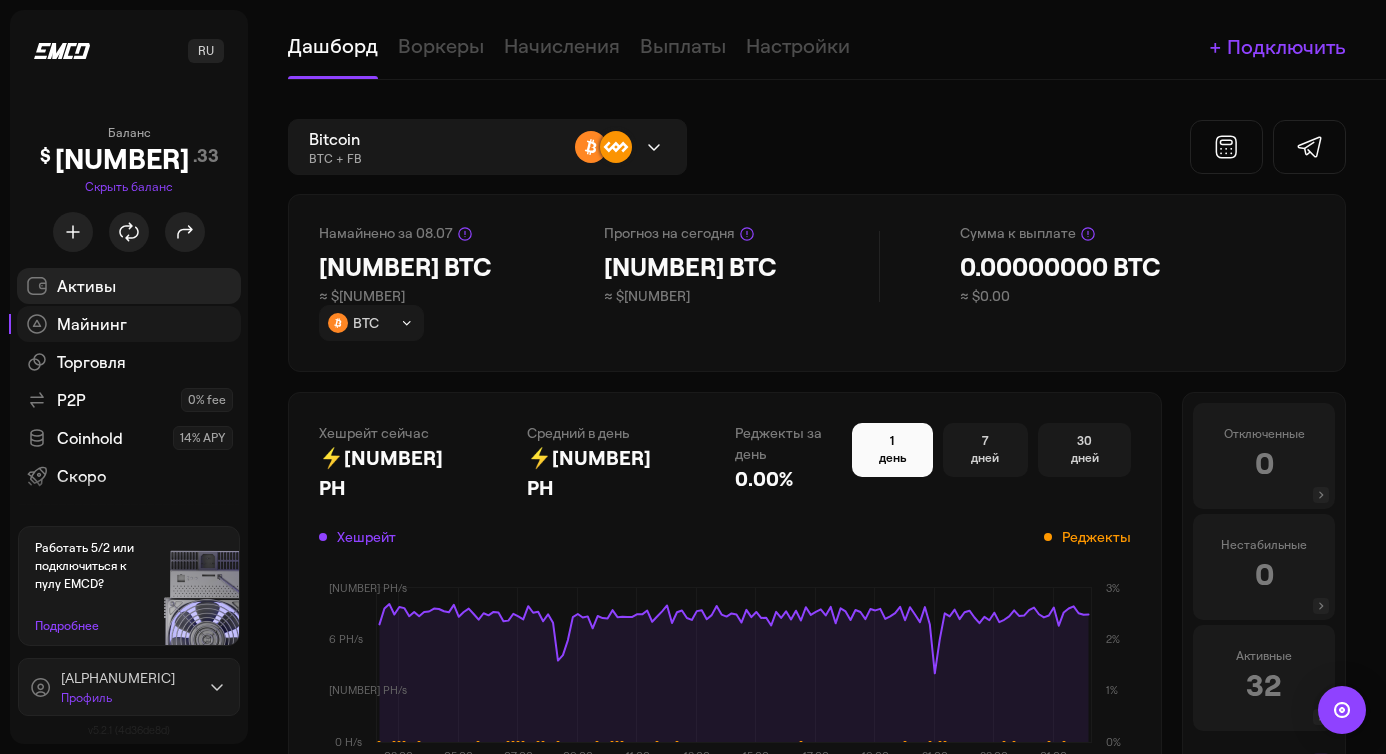 click on "Активы" at bounding box center [86, 286] 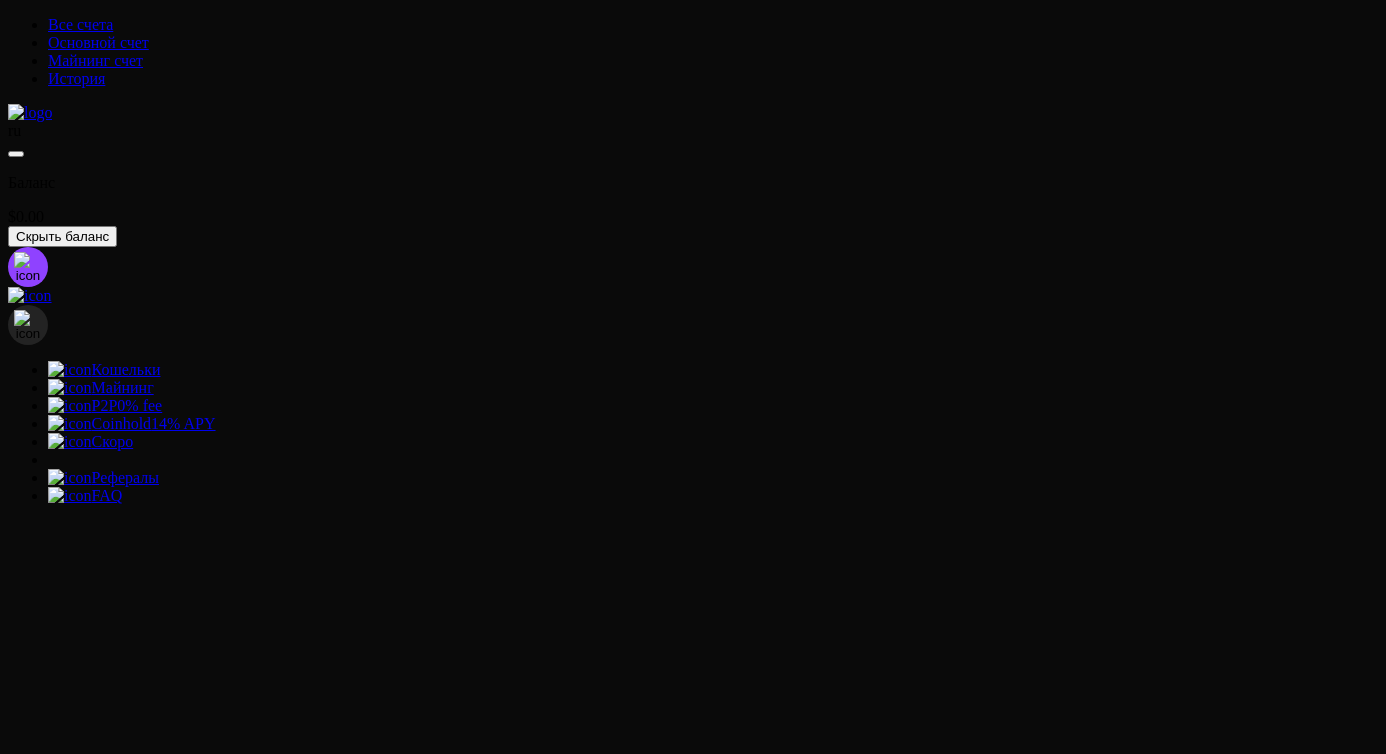 scroll, scrollTop: 0, scrollLeft: 0, axis: both 